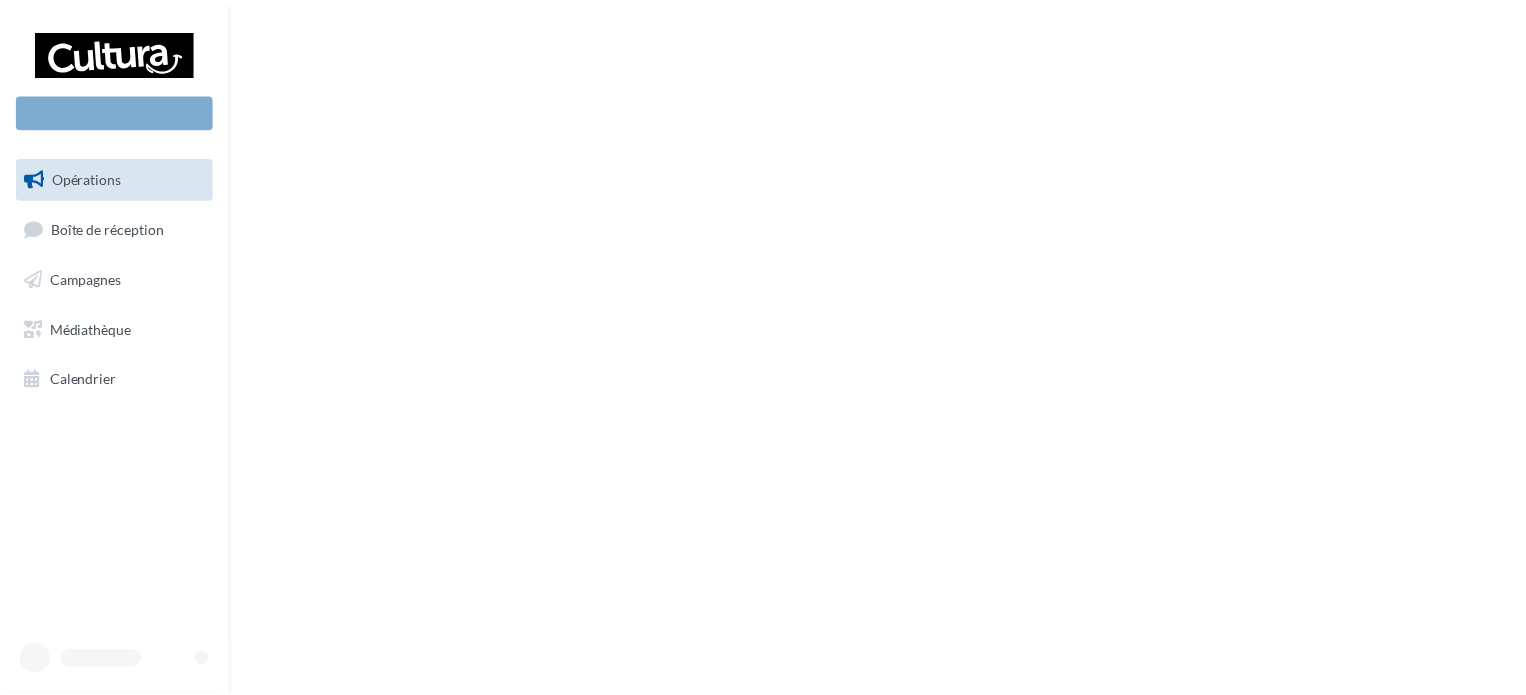 scroll, scrollTop: 0, scrollLeft: 0, axis: both 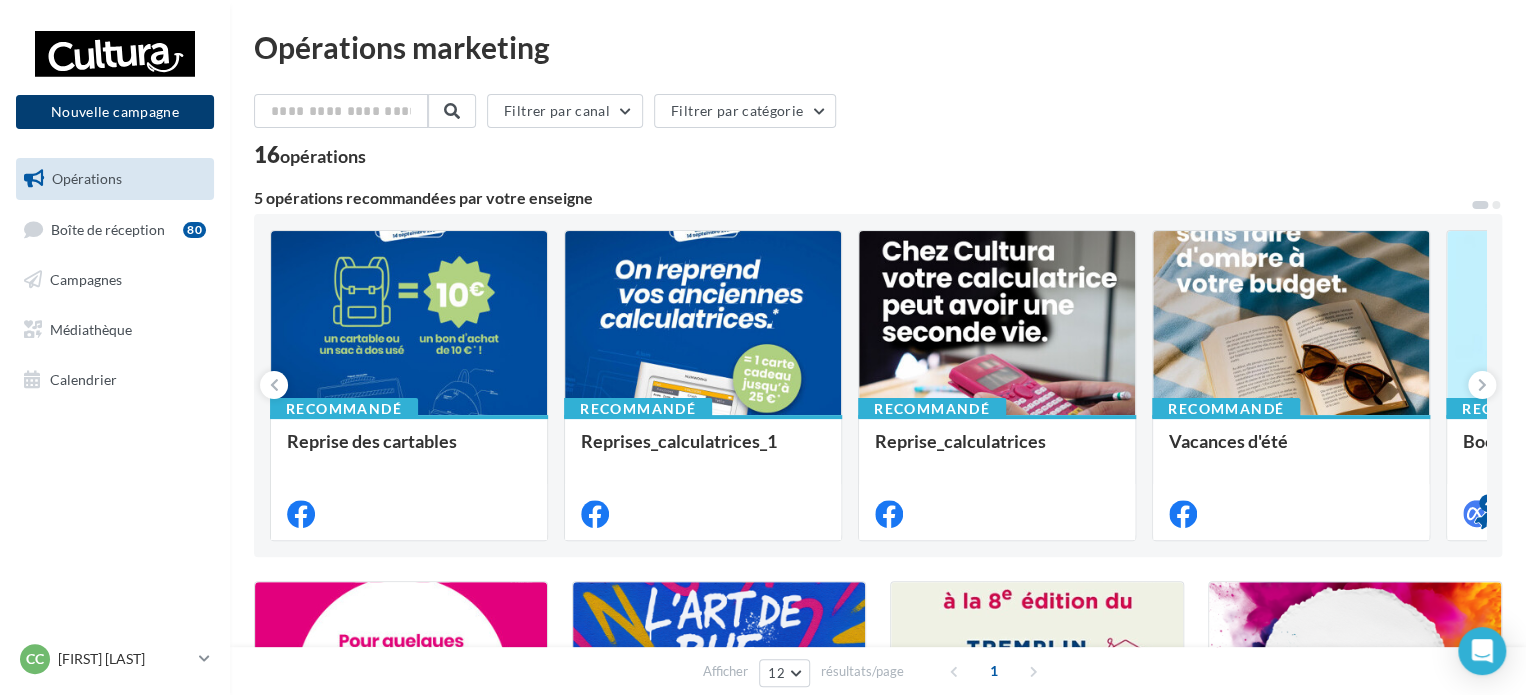 click on "Nouvelle campagne" at bounding box center [115, 112] 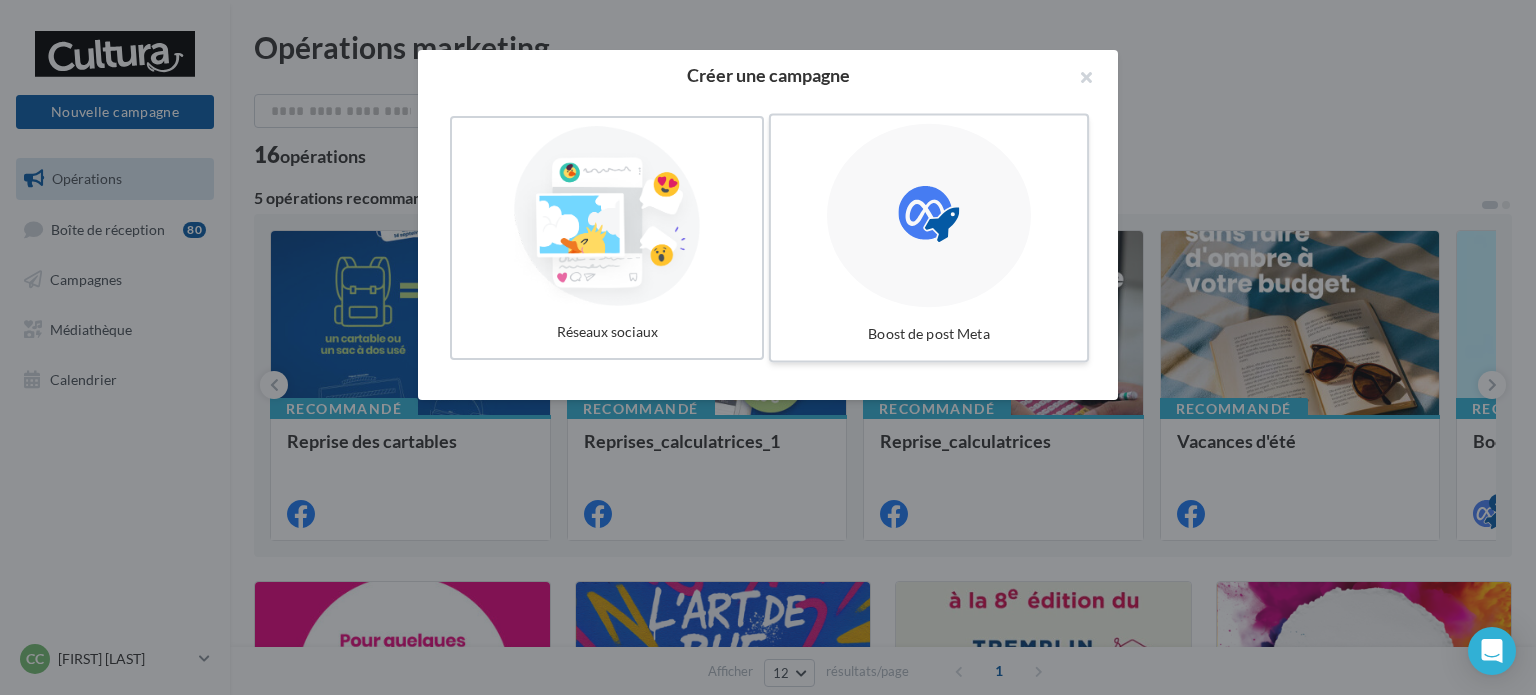 click on "Boost de post Meta" at bounding box center (929, 334) 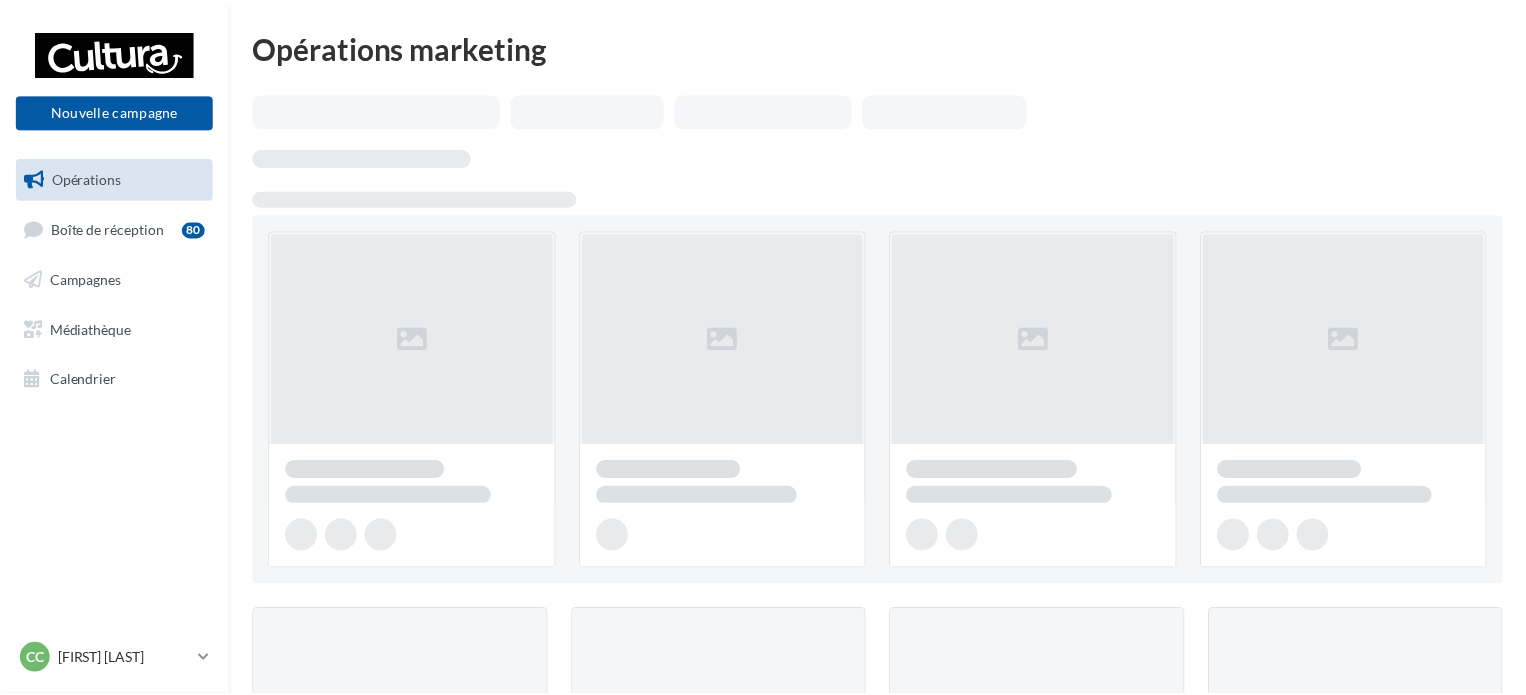 scroll, scrollTop: 0, scrollLeft: 0, axis: both 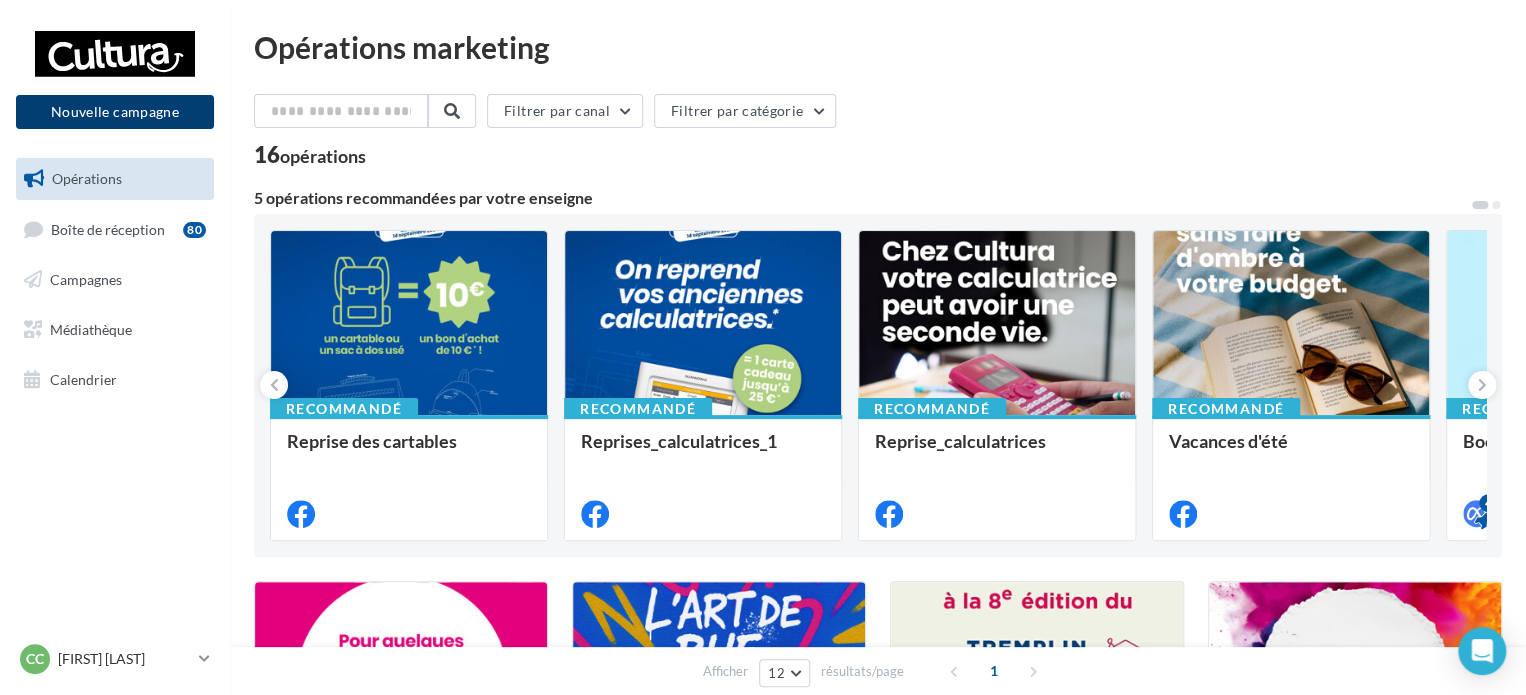 click on "Nouvelle campagne" at bounding box center (115, 112) 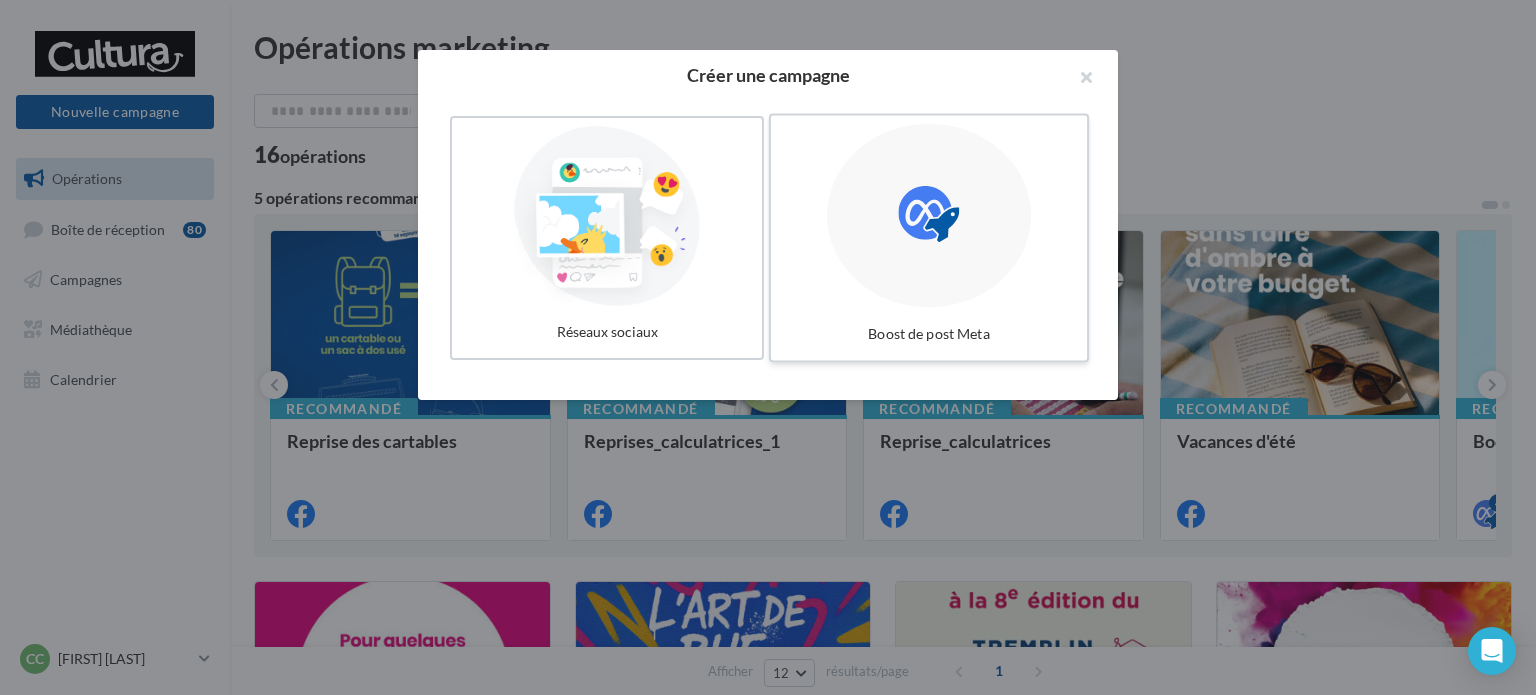 click on "Boost de post Meta" at bounding box center [929, 334] 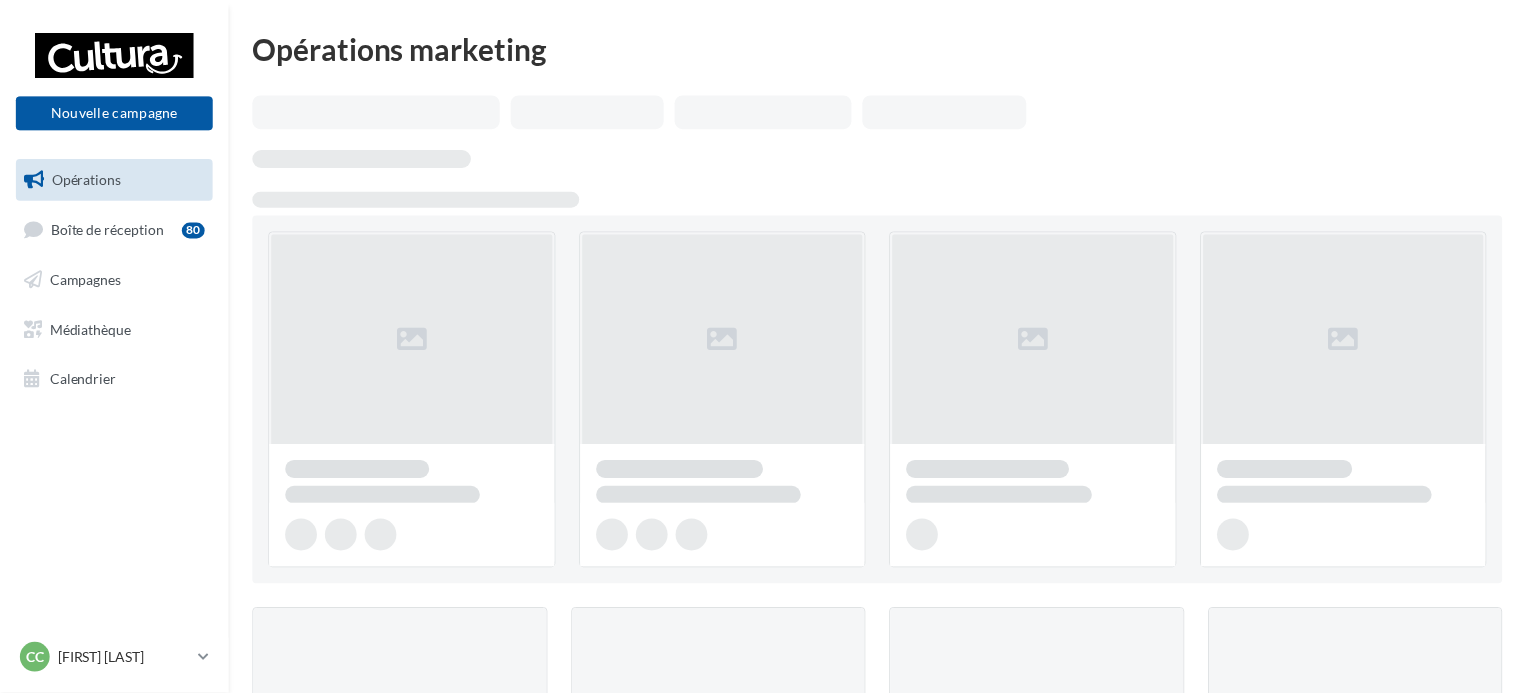 scroll, scrollTop: 0, scrollLeft: 0, axis: both 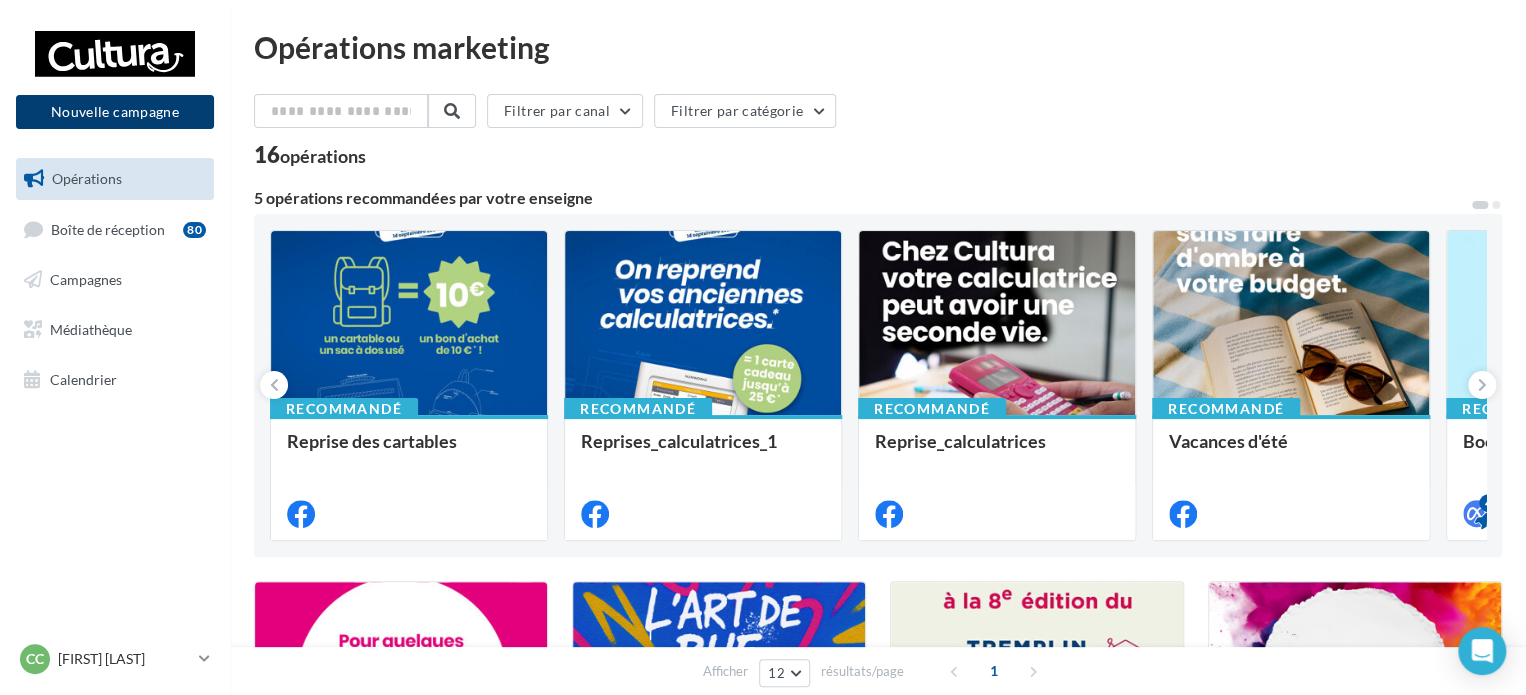 click on "Nouvelle campagne" at bounding box center (115, 112) 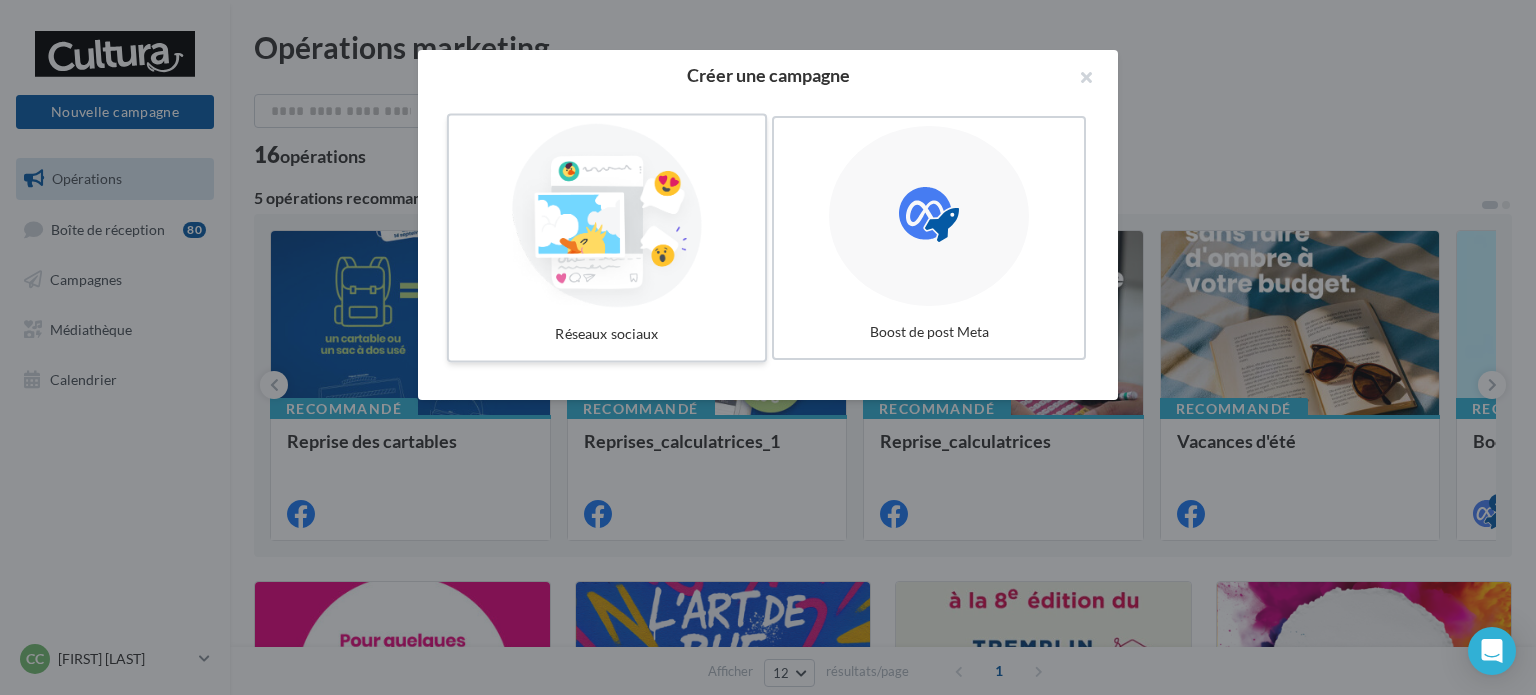 click on "Réseaux sociaux" at bounding box center (607, 334) 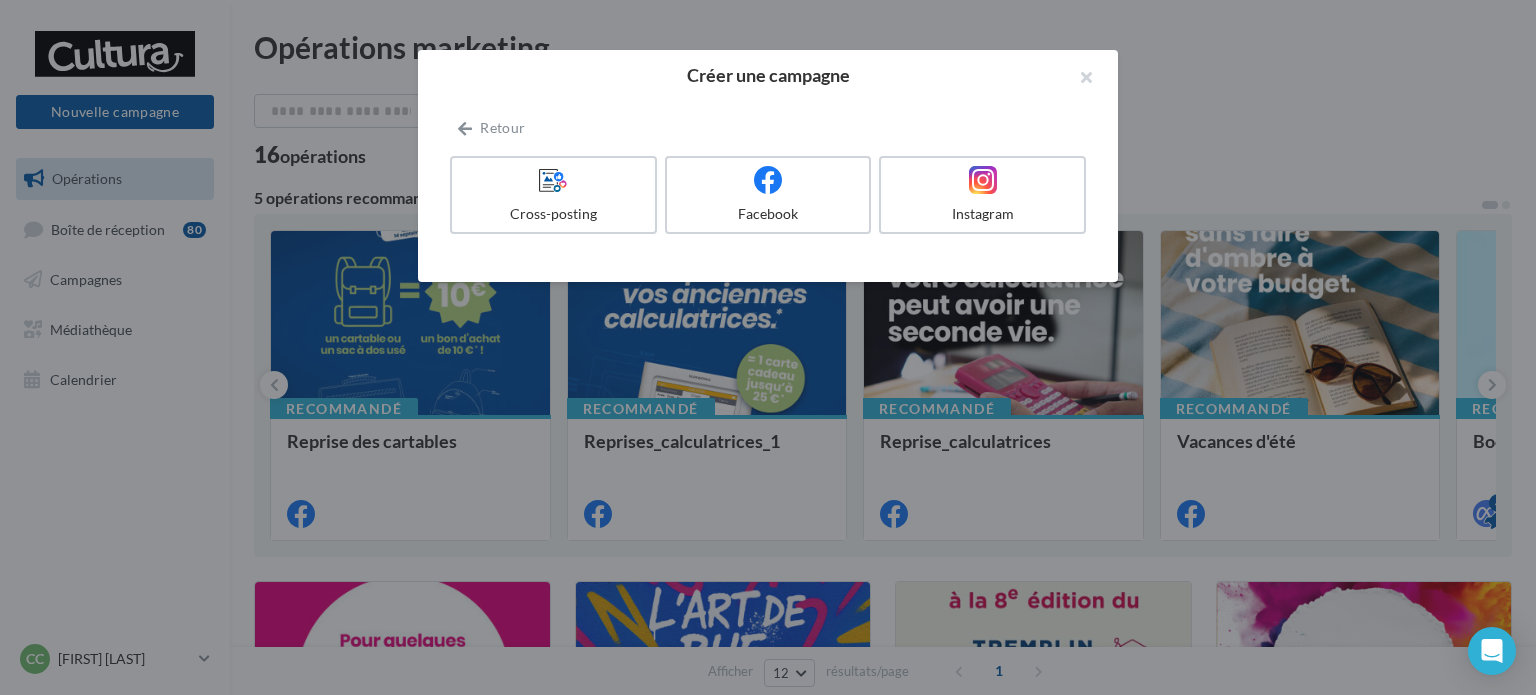 click on "Facebook" at bounding box center (772, 199) 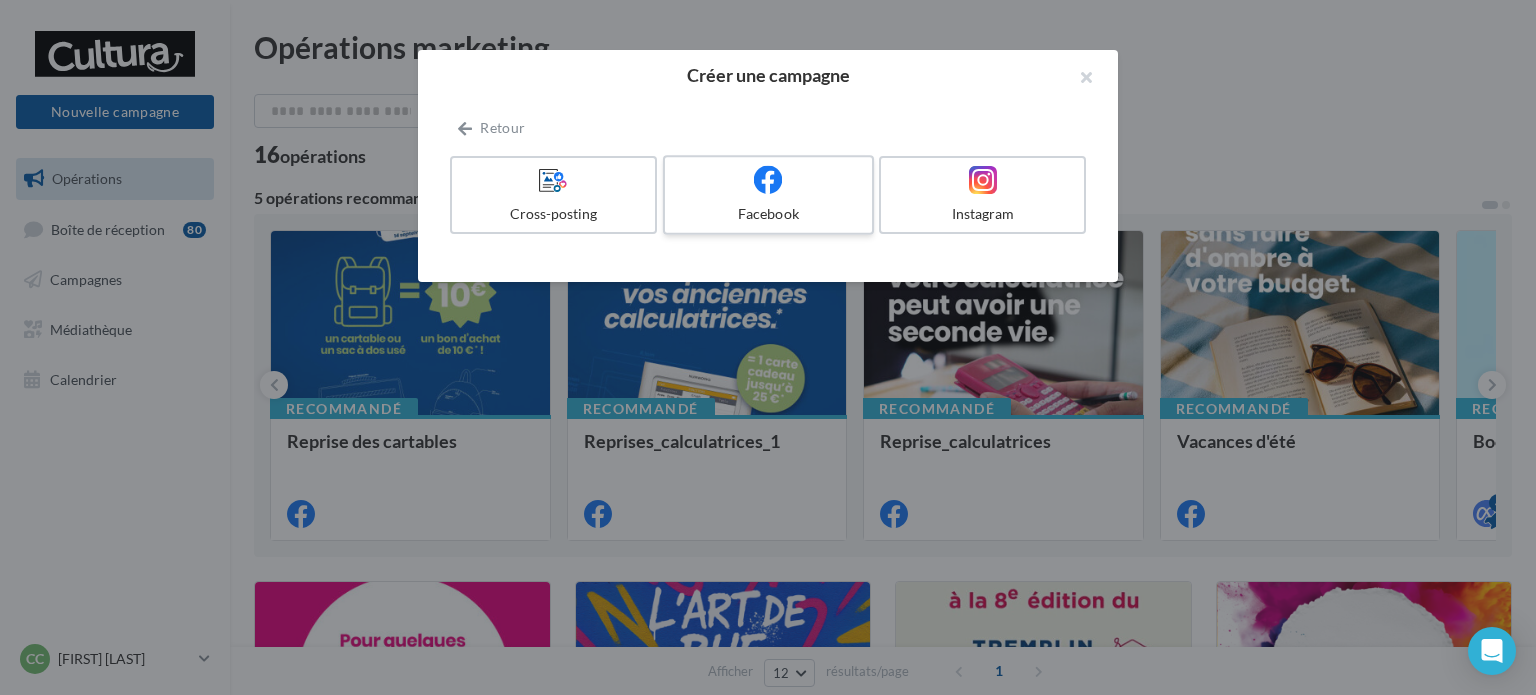 click on "Facebook" at bounding box center (768, 214) 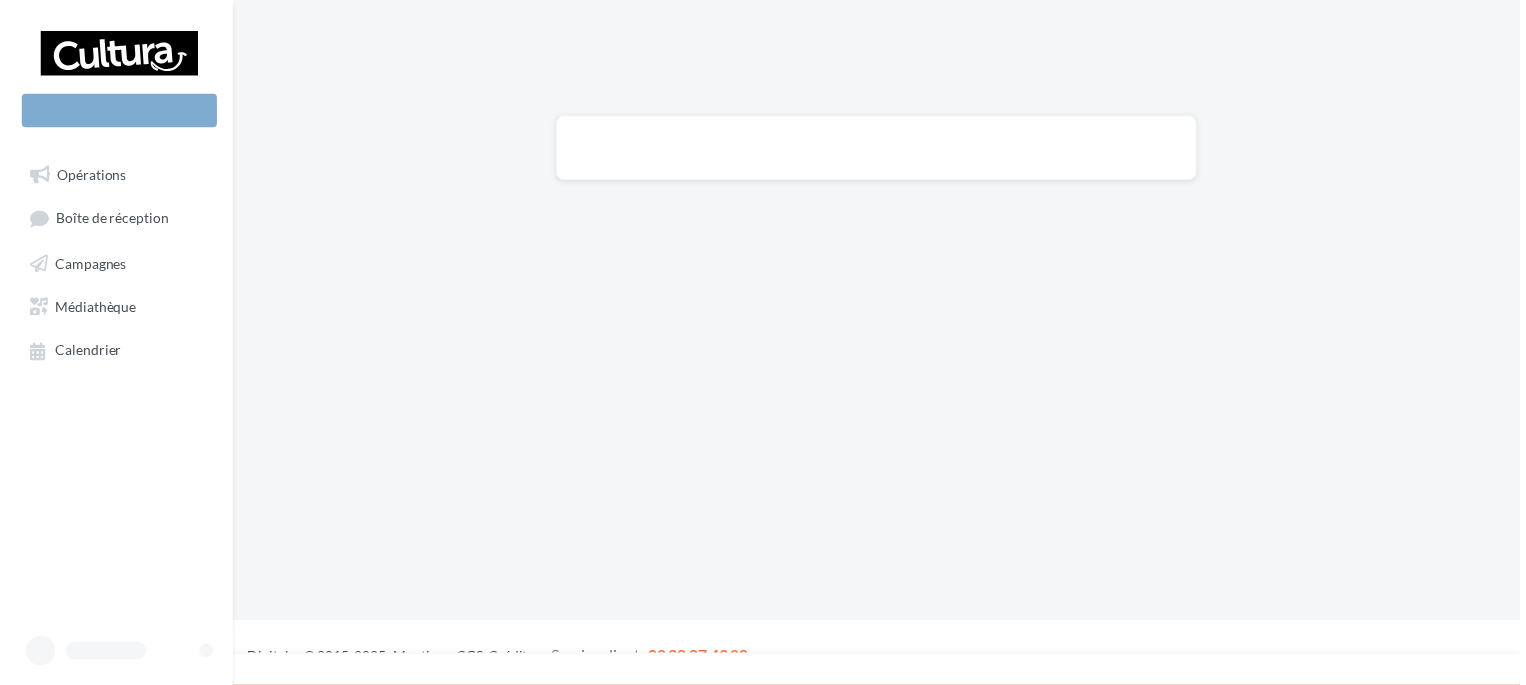 scroll, scrollTop: 0, scrollLeft: 0, axis: both 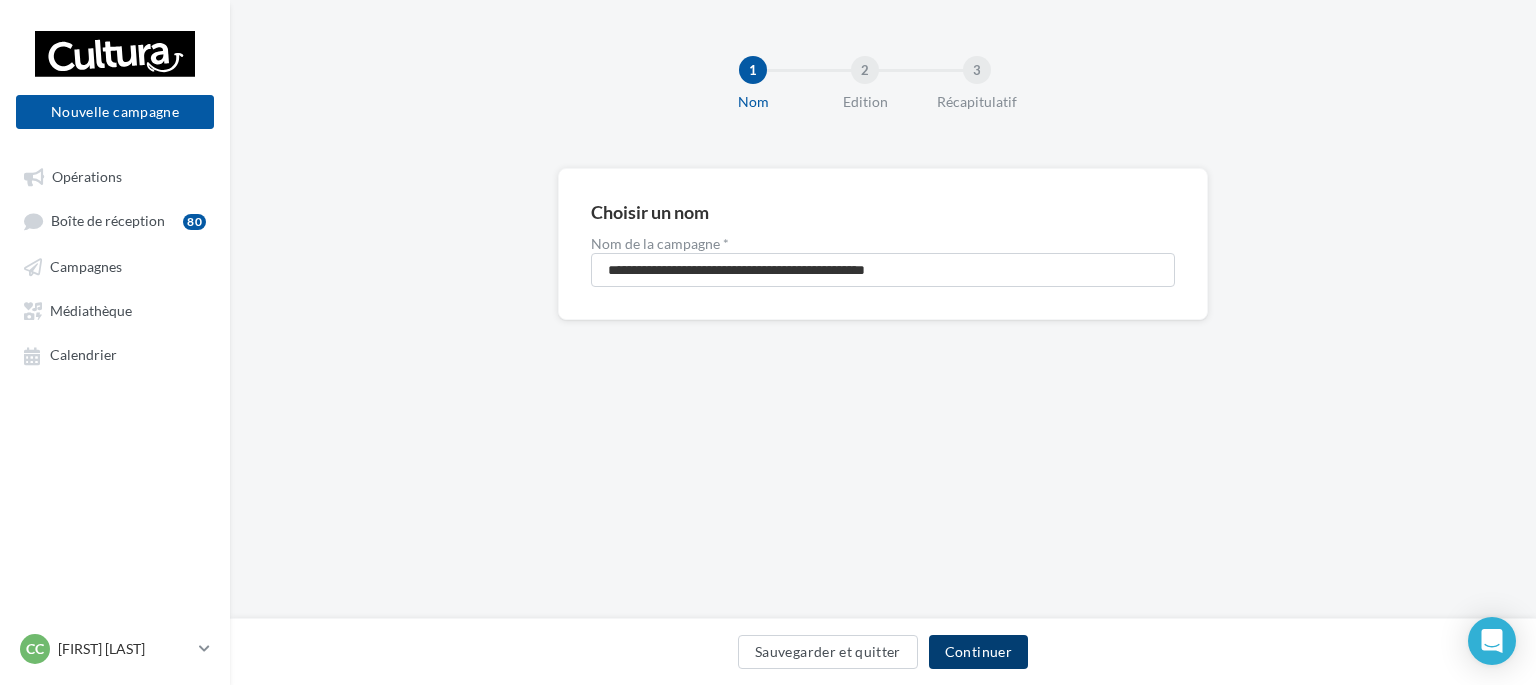 click on "Continuer" at bounding box center [978, 652] 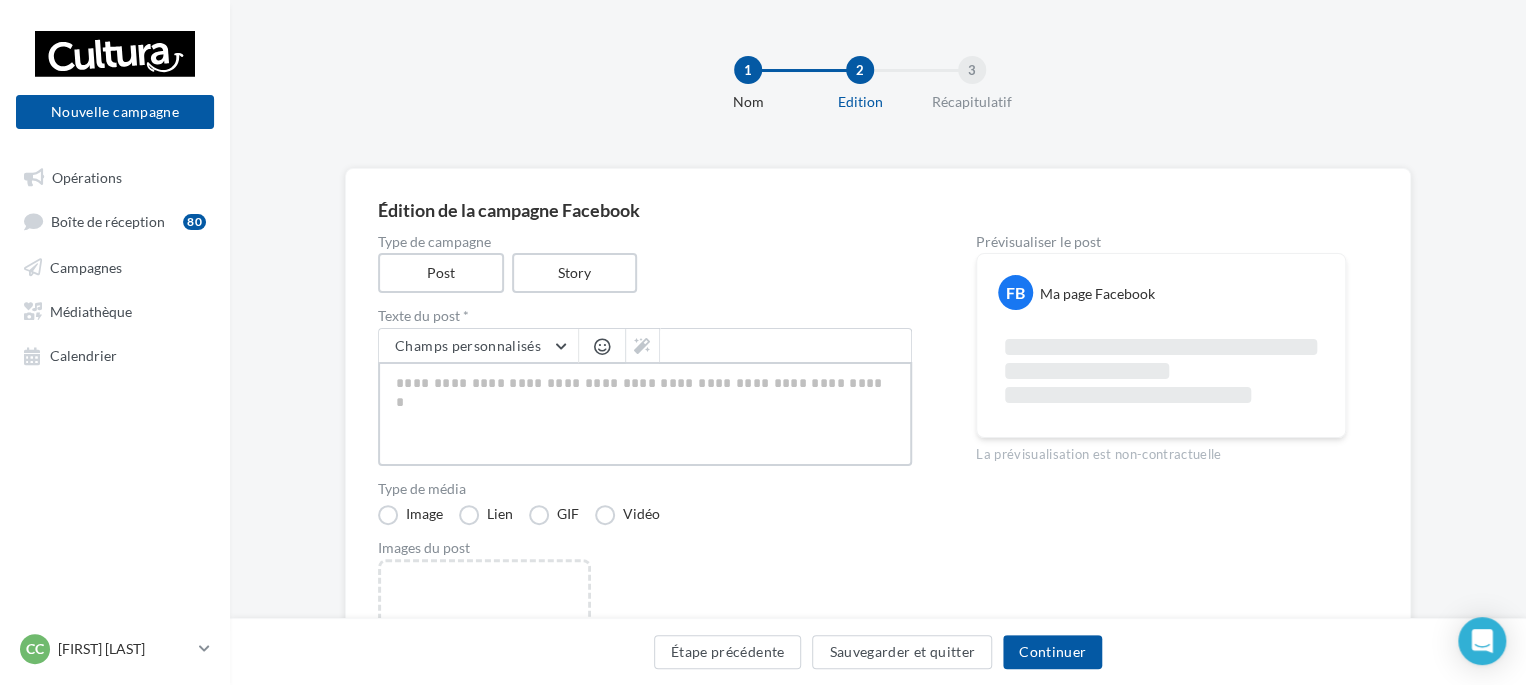 paste on "**********" 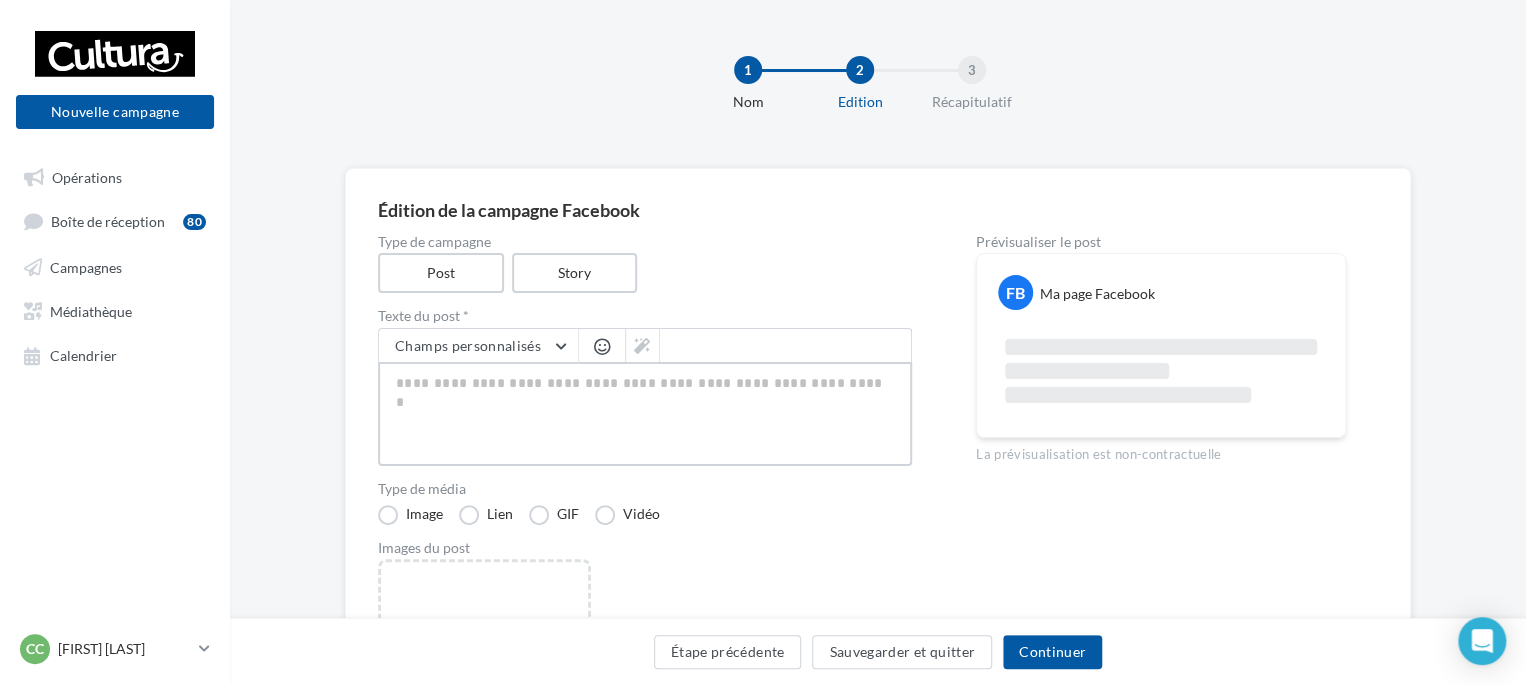 type on "**********" 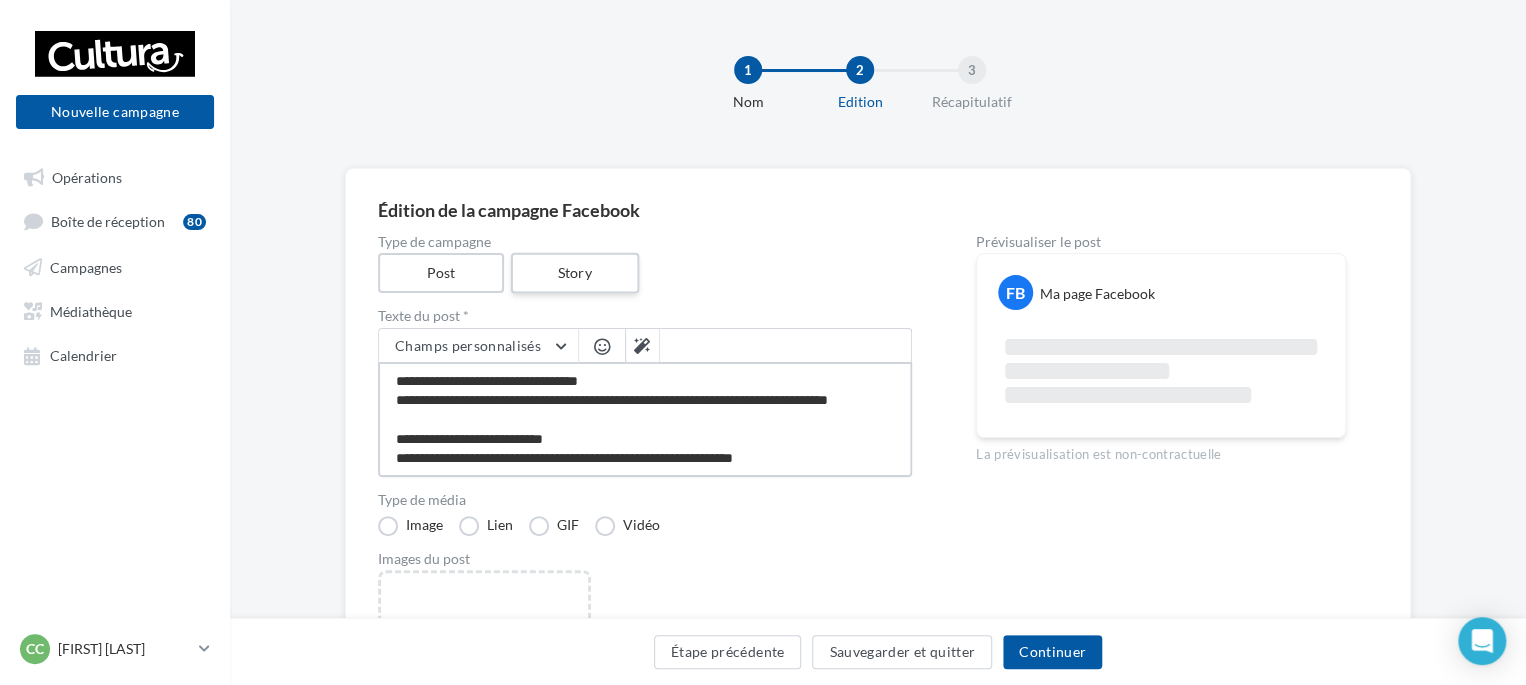 scroll, scrollTop: 164, scrollLeft: 0, axis: vertical 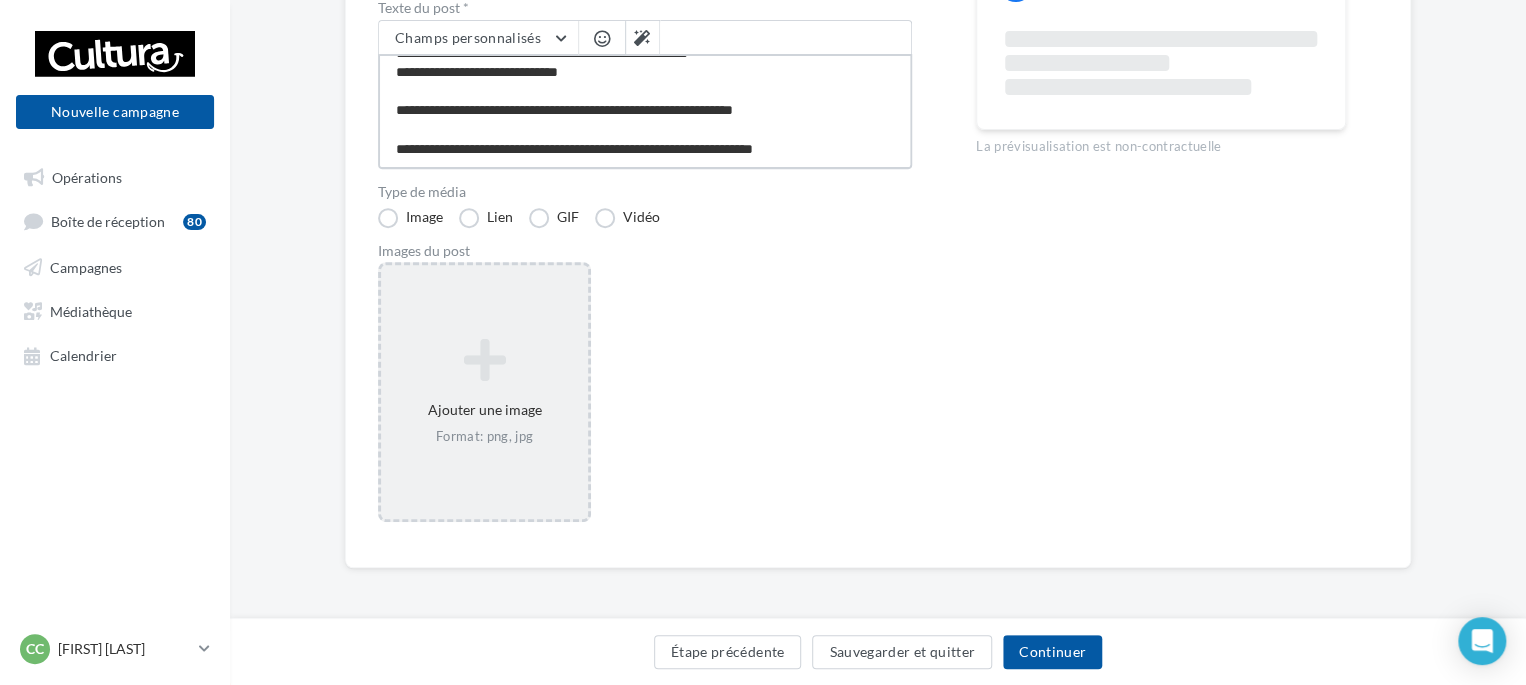 type on "**********" 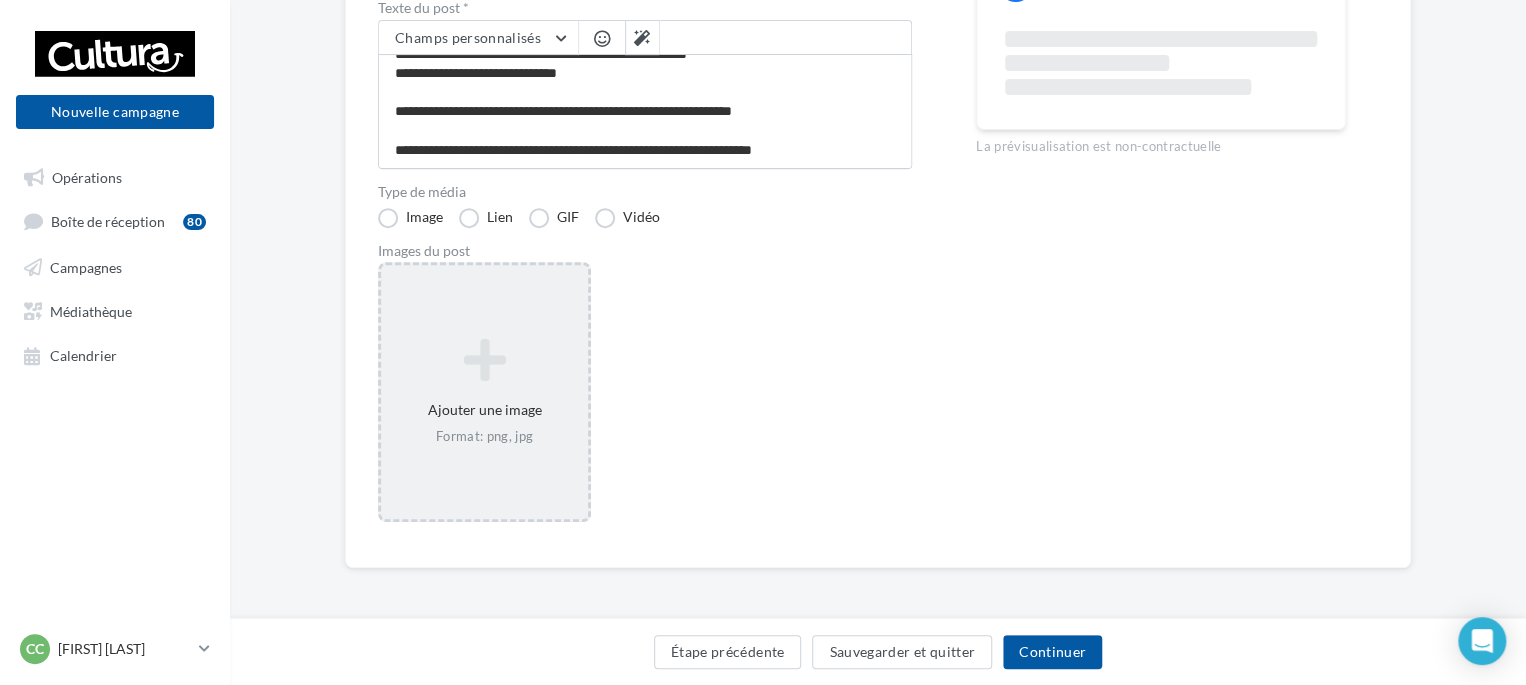 scroll, scrollTop: 164, scrollLeft: 0, axis: vertical 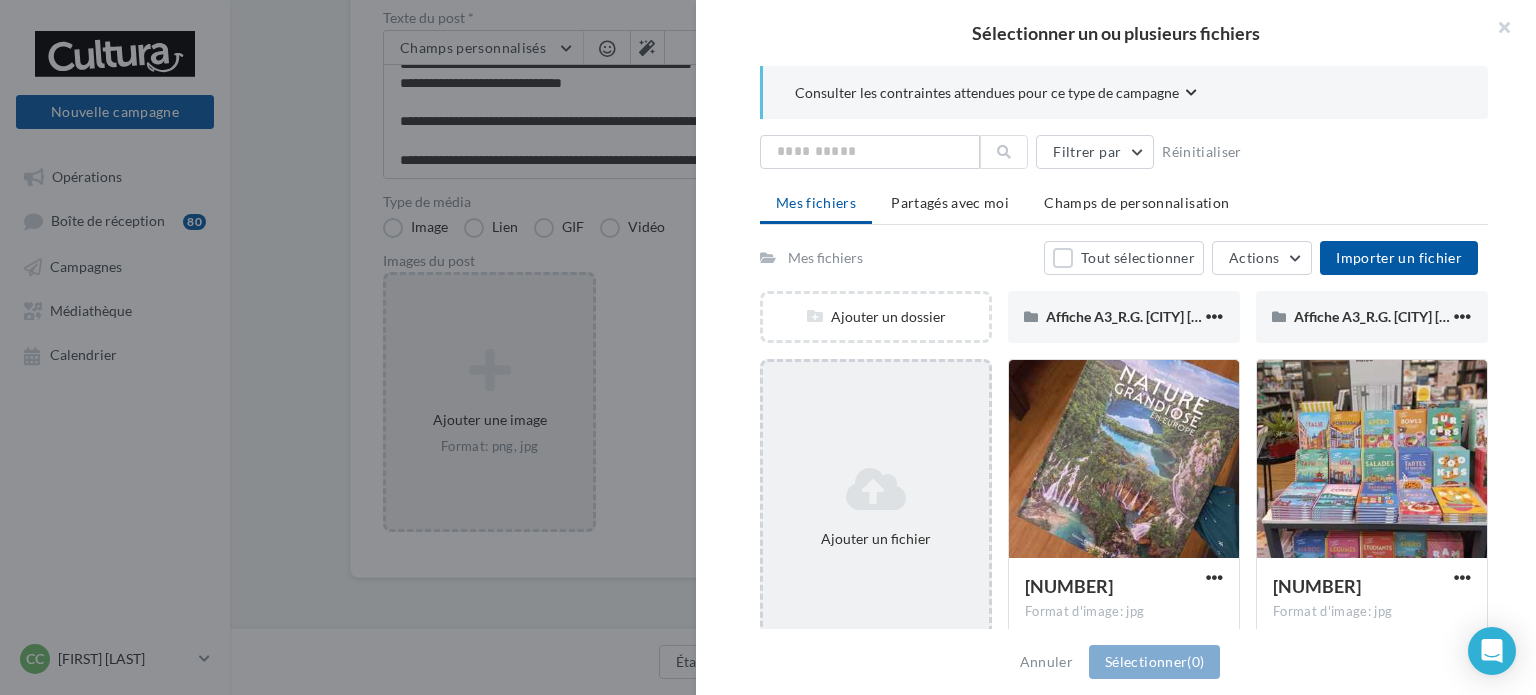 click on "Ajouter un fichier" at bounding box center [876, 507] 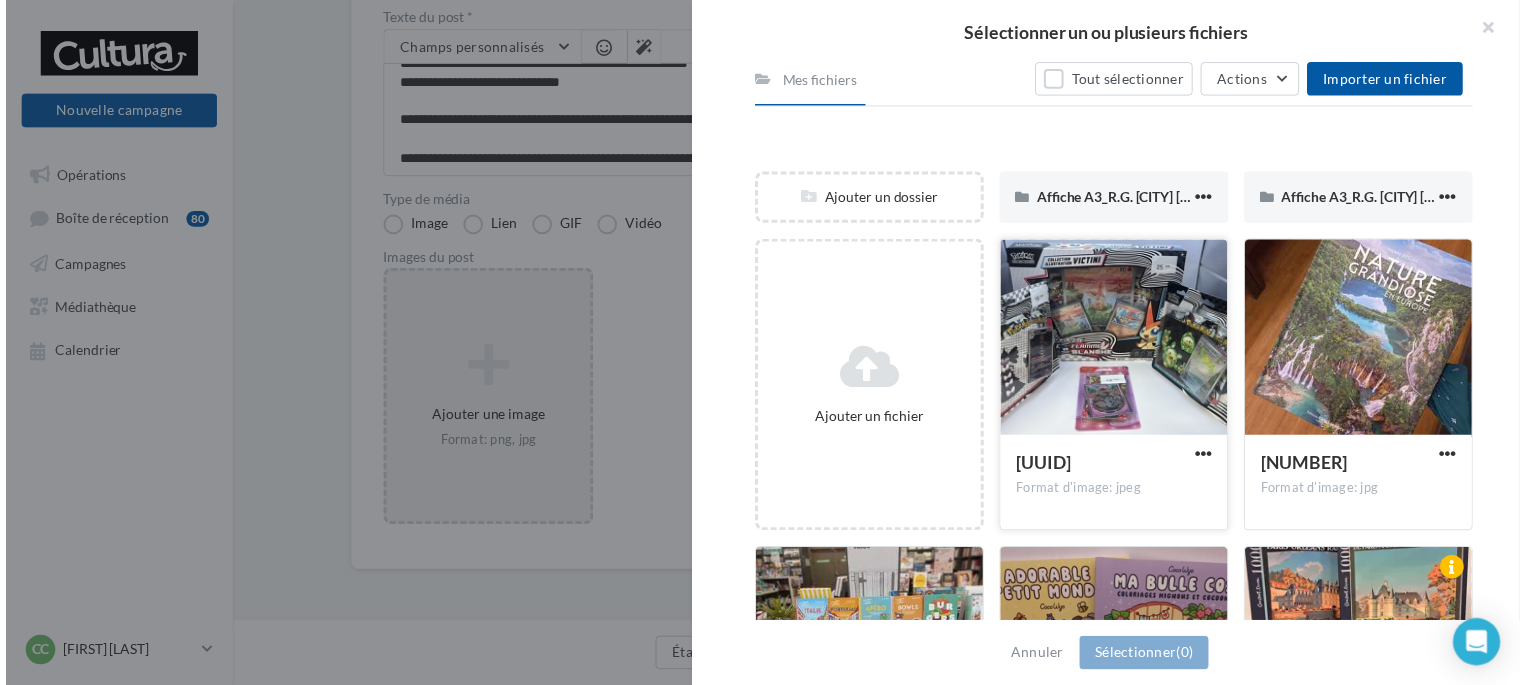 scroll, scrollTop: 100, scrollLeft: 0, axis: vertical 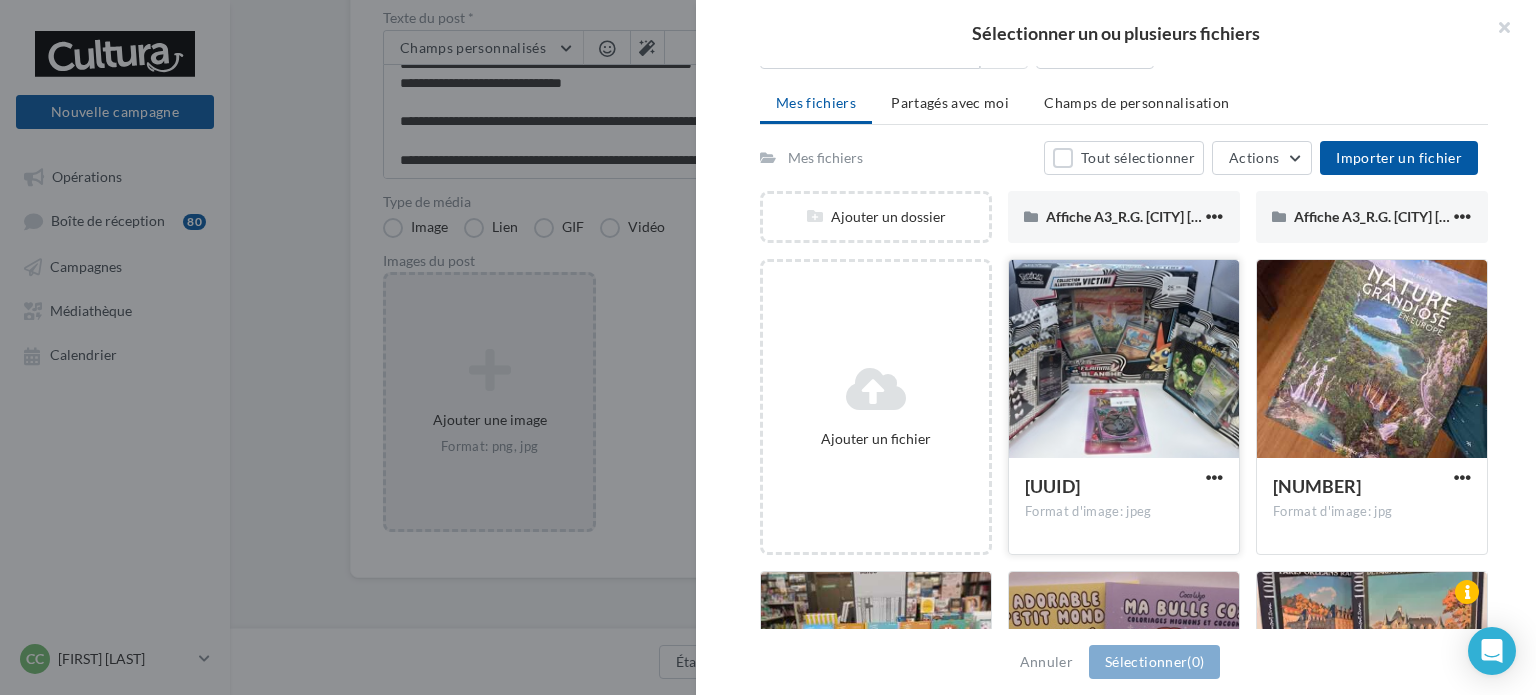 click at bounding box center [1124, 360] 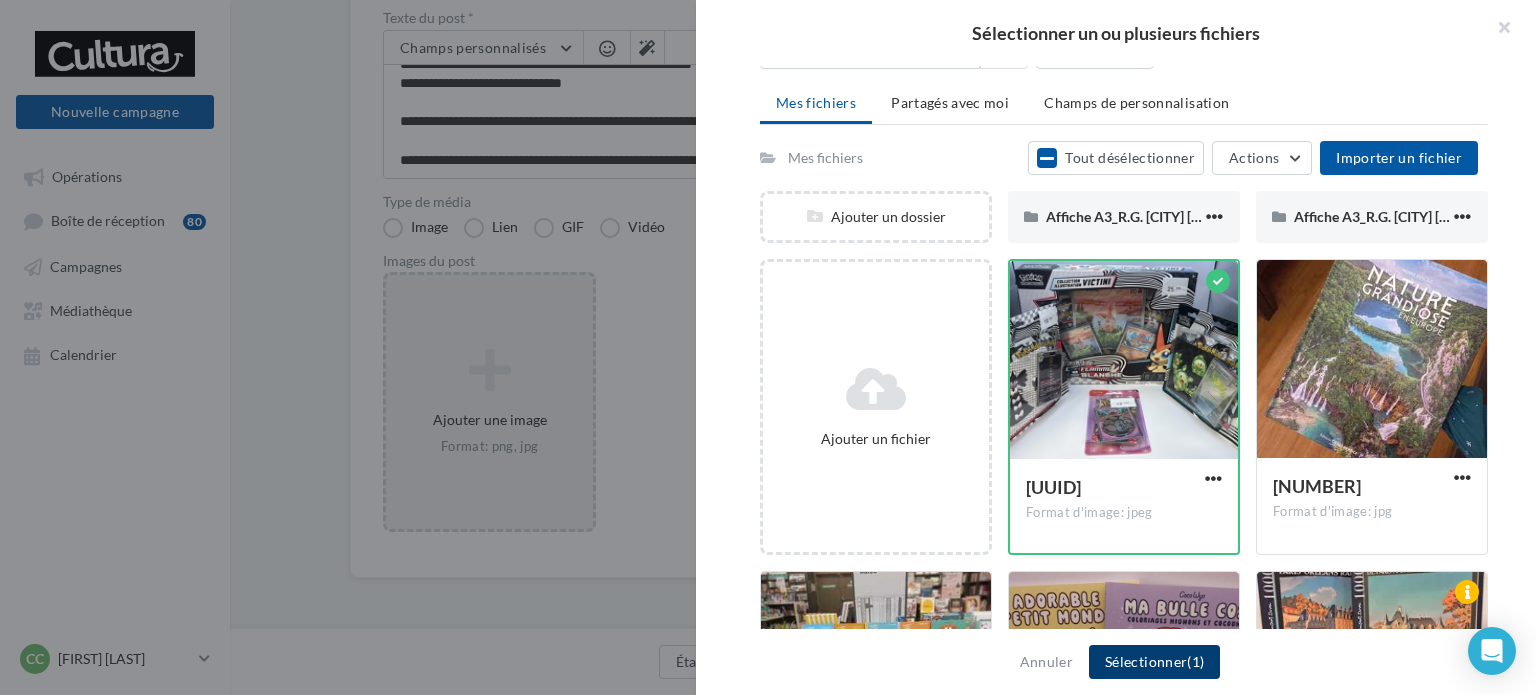 click on "Sélectionner   (1)" at bounding box center [1154, 662] 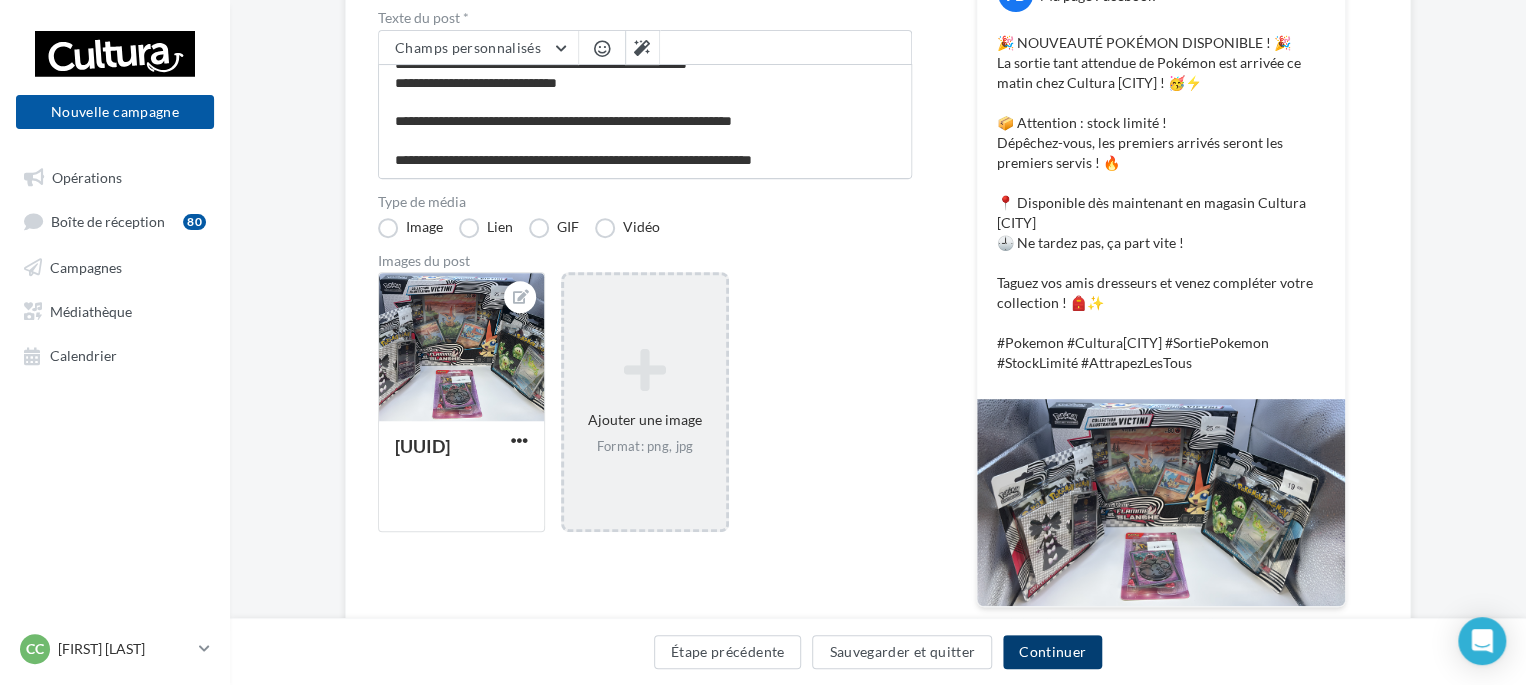 click on "Continuer" at bounding box center [1052, 652] 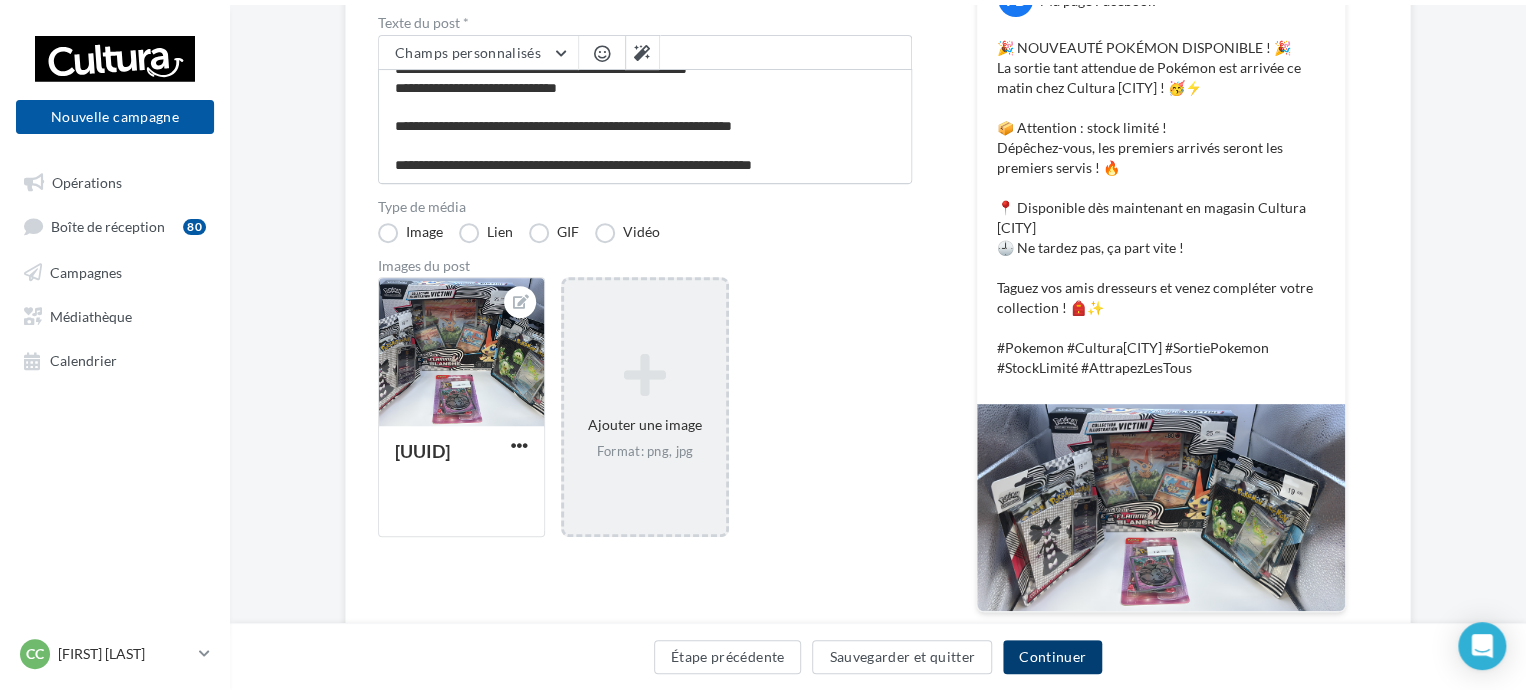 scroll, scrollTop: 0, scrollLeft: 0, axis: both 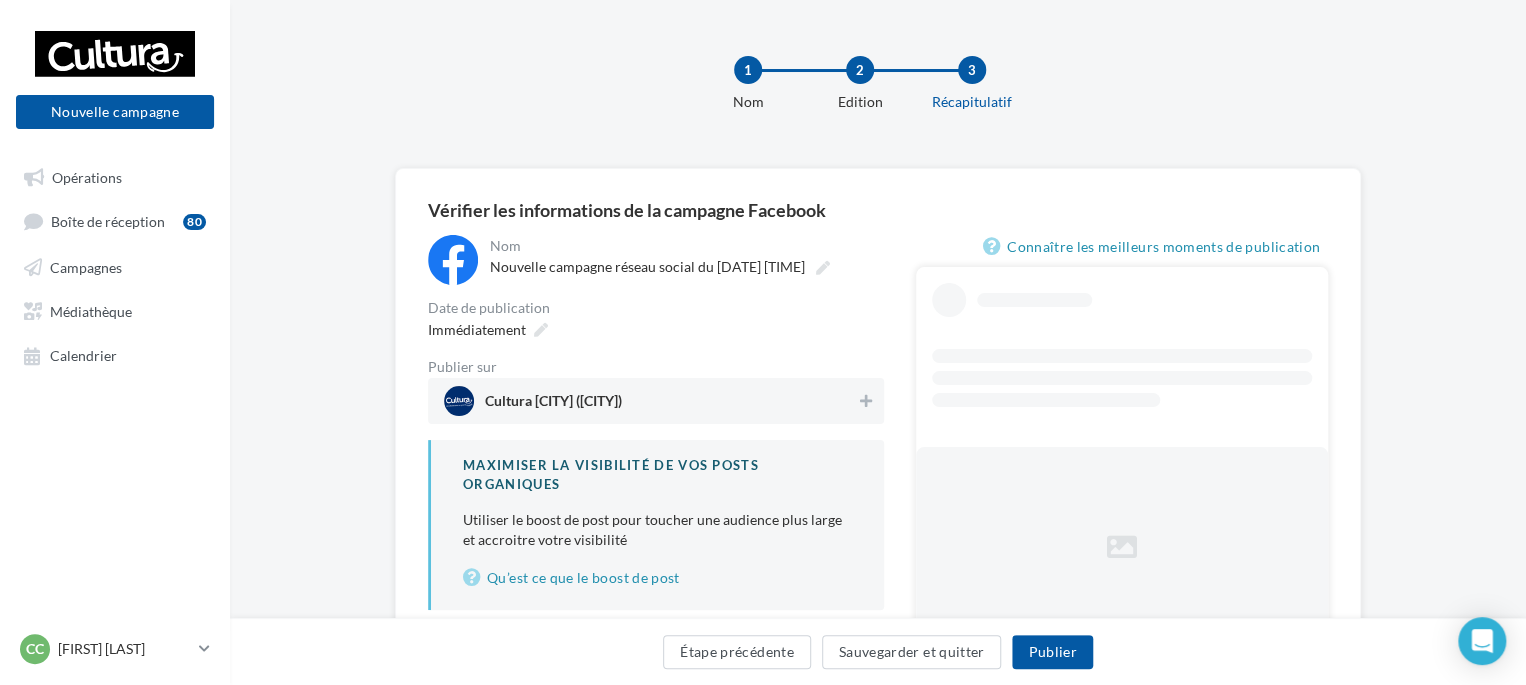 click on "Cultura Tours Nord (Tours)" at bounding box center [553, 405] 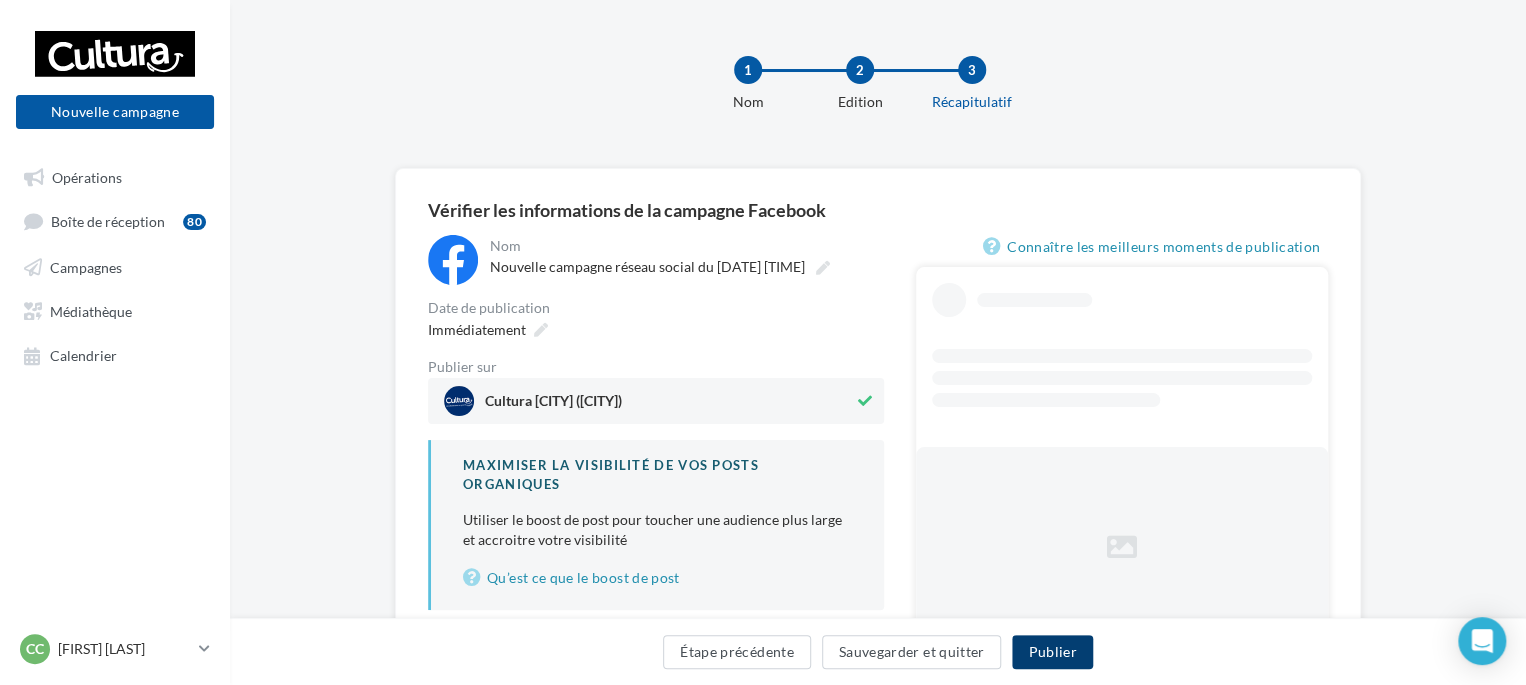 click on "Publier" at bounding box center (1052, 652) 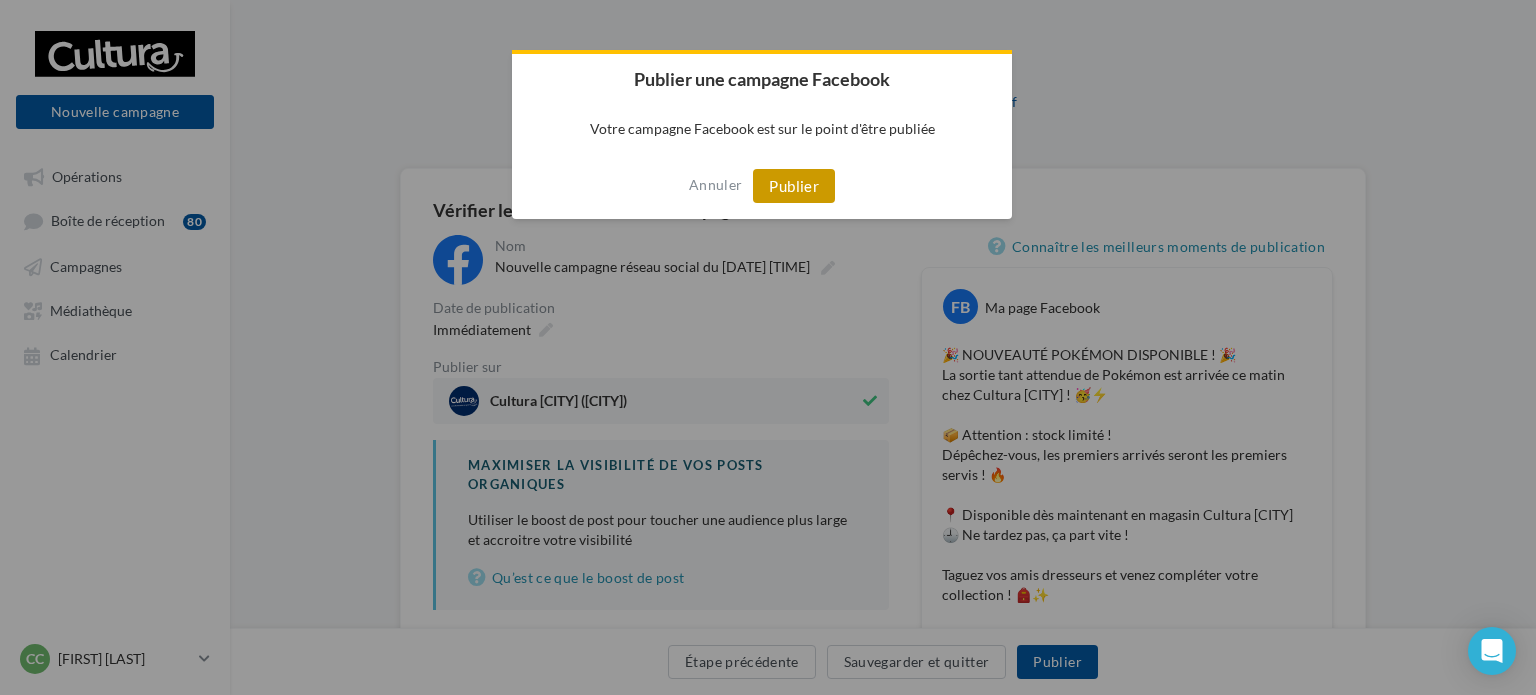 click on "Publier" at bounding box center [794, 186] 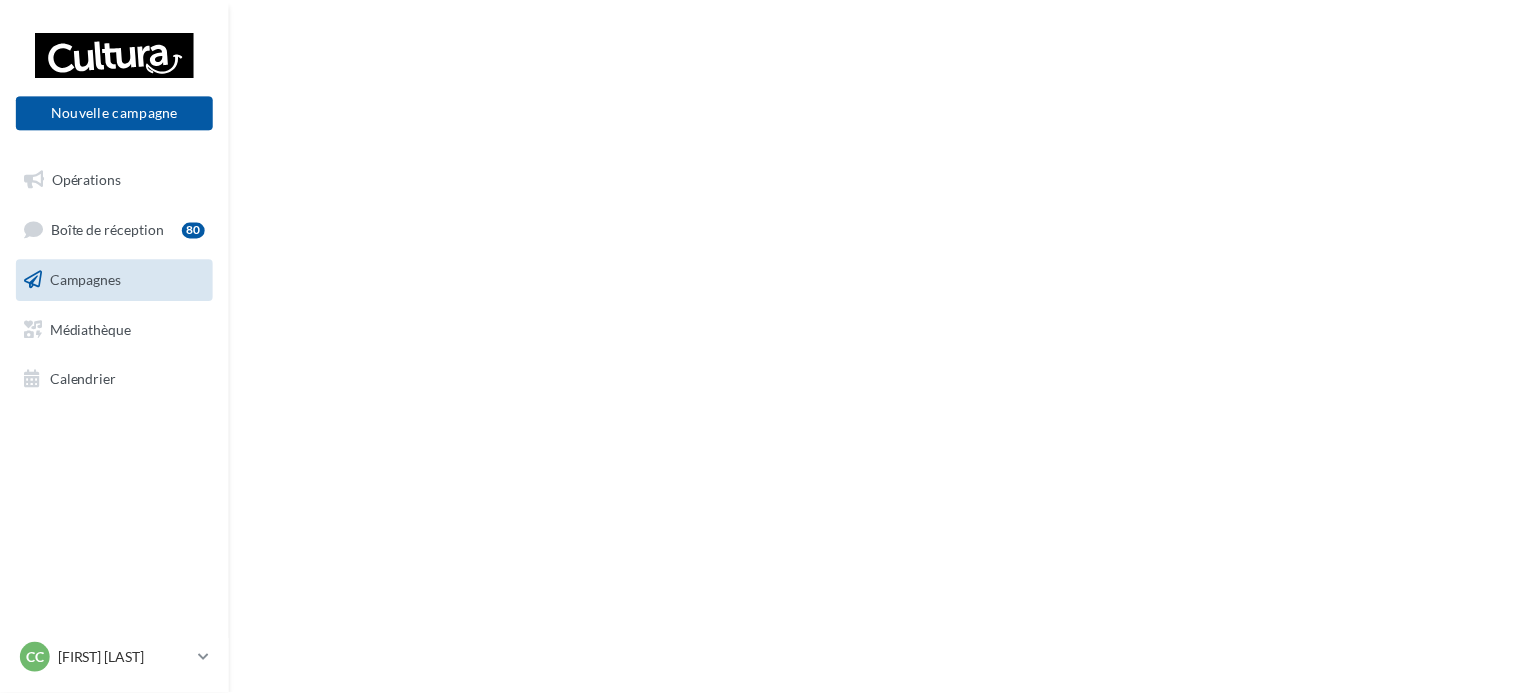 scroll, scrollTop: 0, scrollLeft: 0, axis: both 